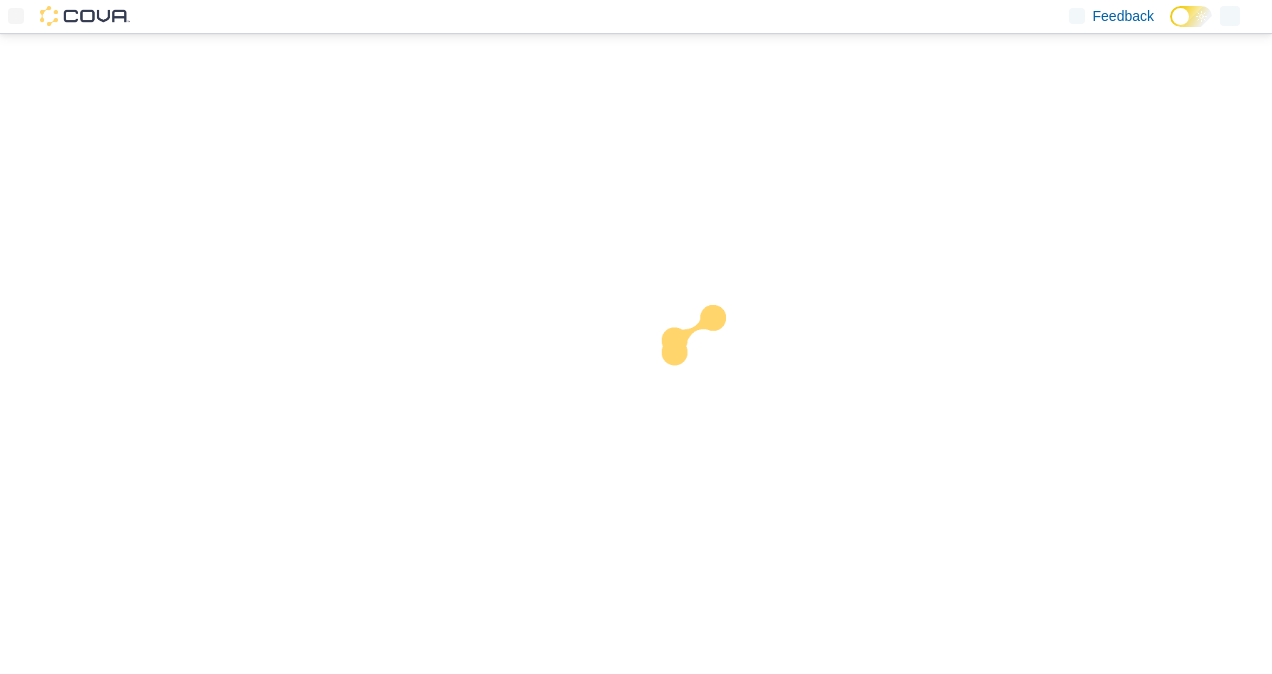 scroll, scrollTop: 0, scrollLeft: 0, axis: both 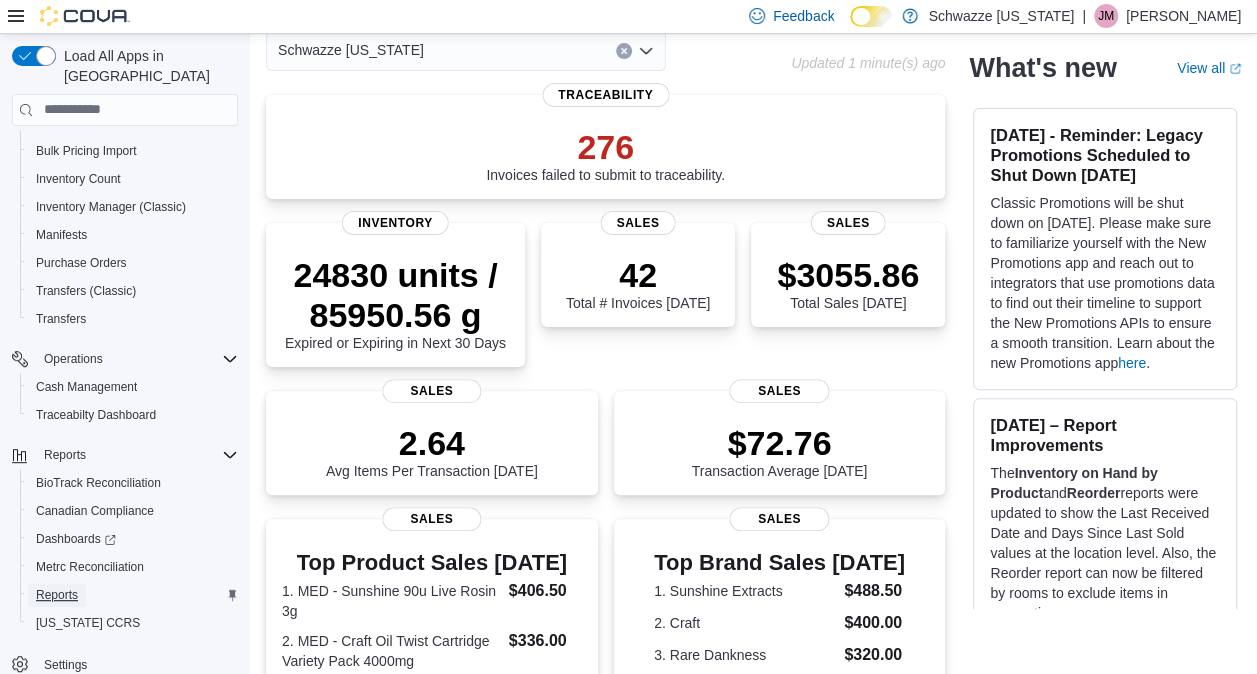click on "Reports" at bounding box center (57, 595) 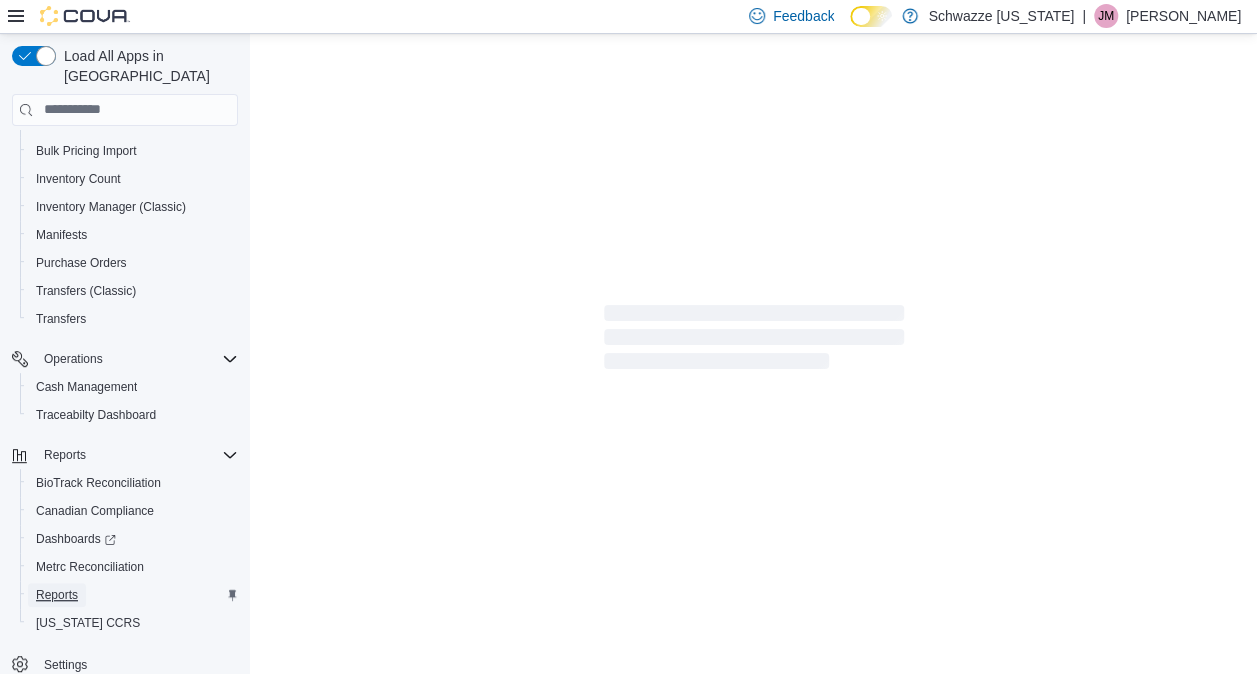 scroll, scrollTop: 0, scrollLeft: 0, axis: both 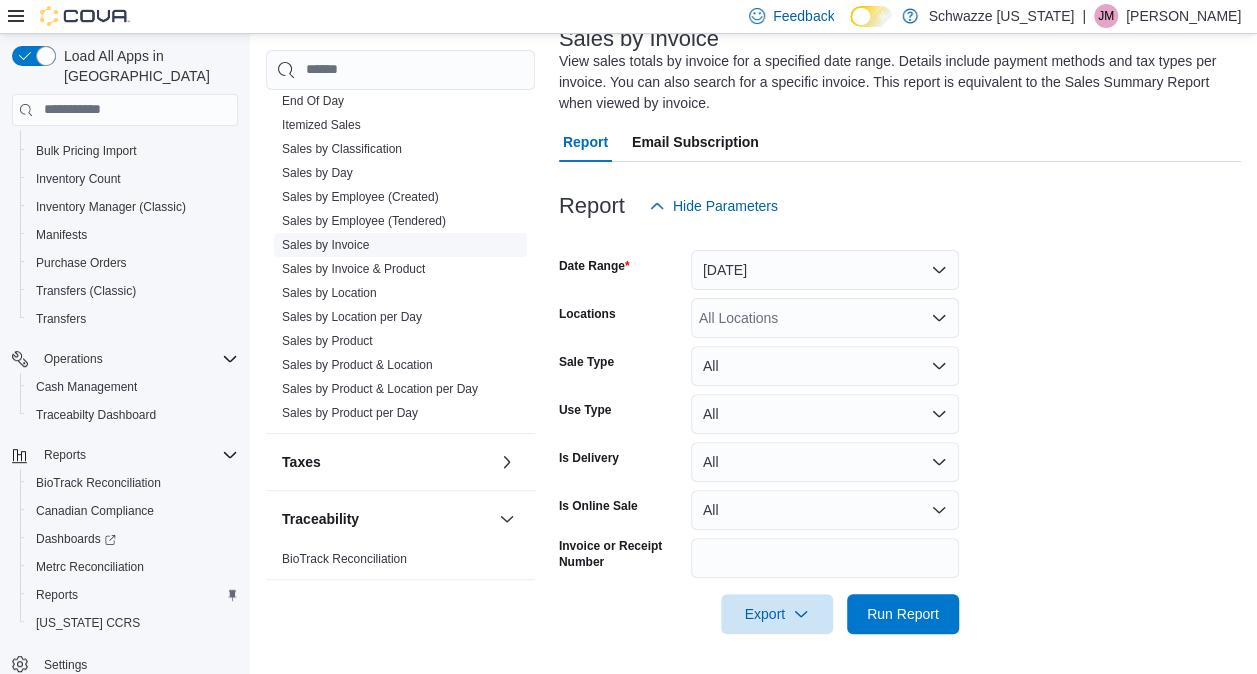 click on "Sales by Invoice" at bounding box center [325, 245] 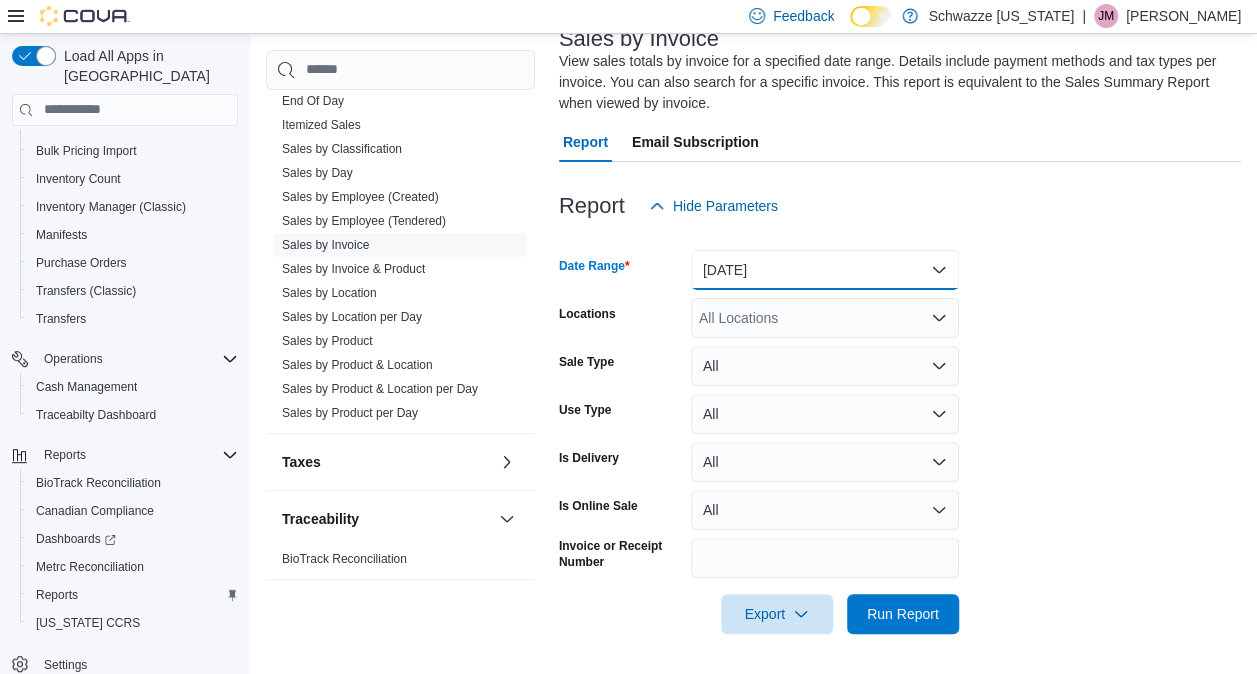 click on "[DATE]" at bounding box center [825, 270] 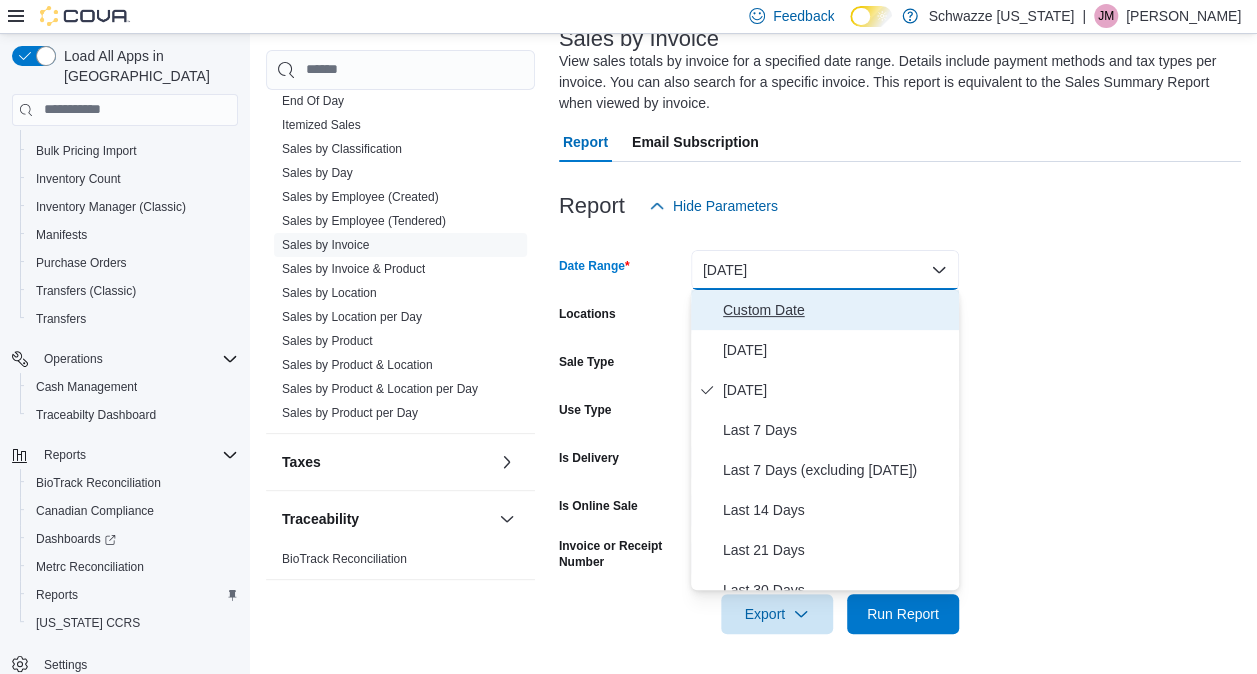 click on "Custom Date" at bounding box center [837, 310] 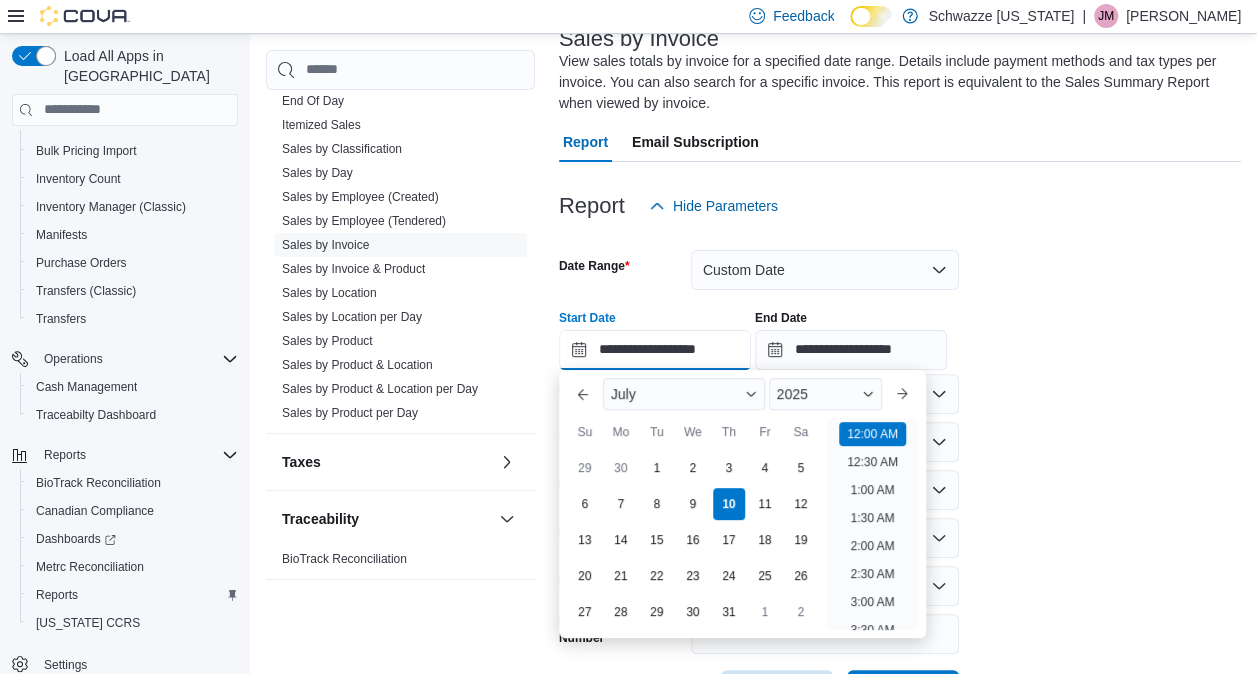 click on "**********" at bounding box center [655, 350] 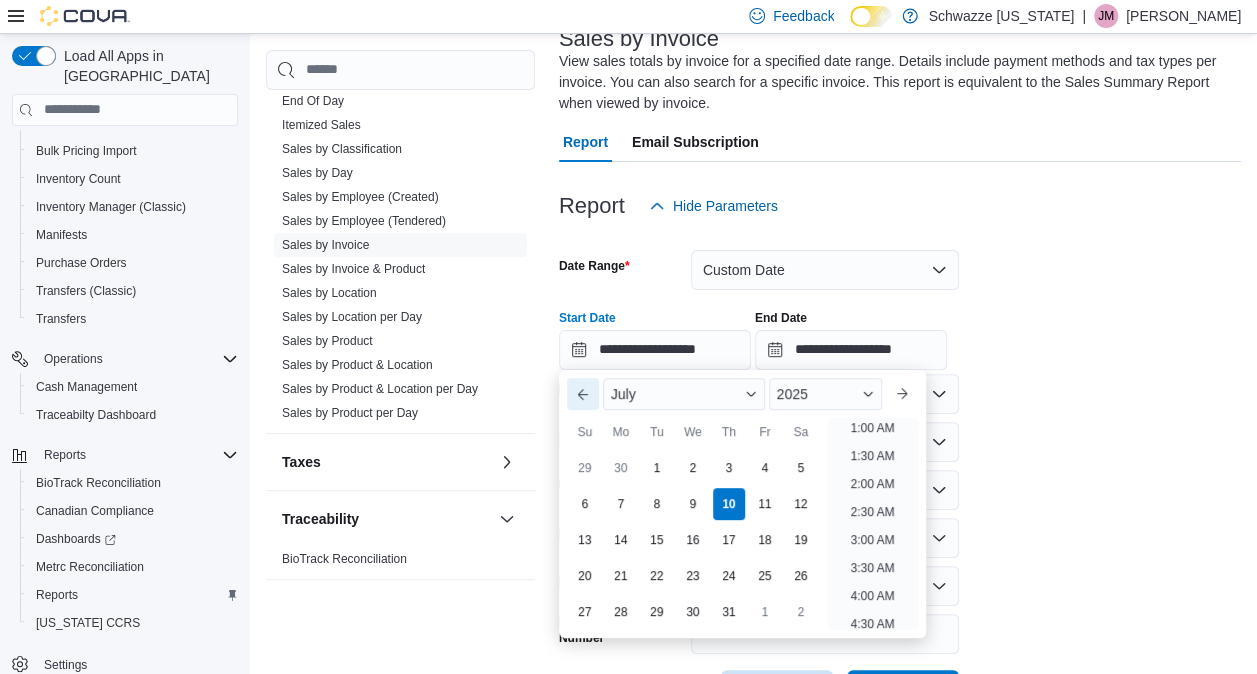 click on "Previous Month" at bounding box center (583, 394) 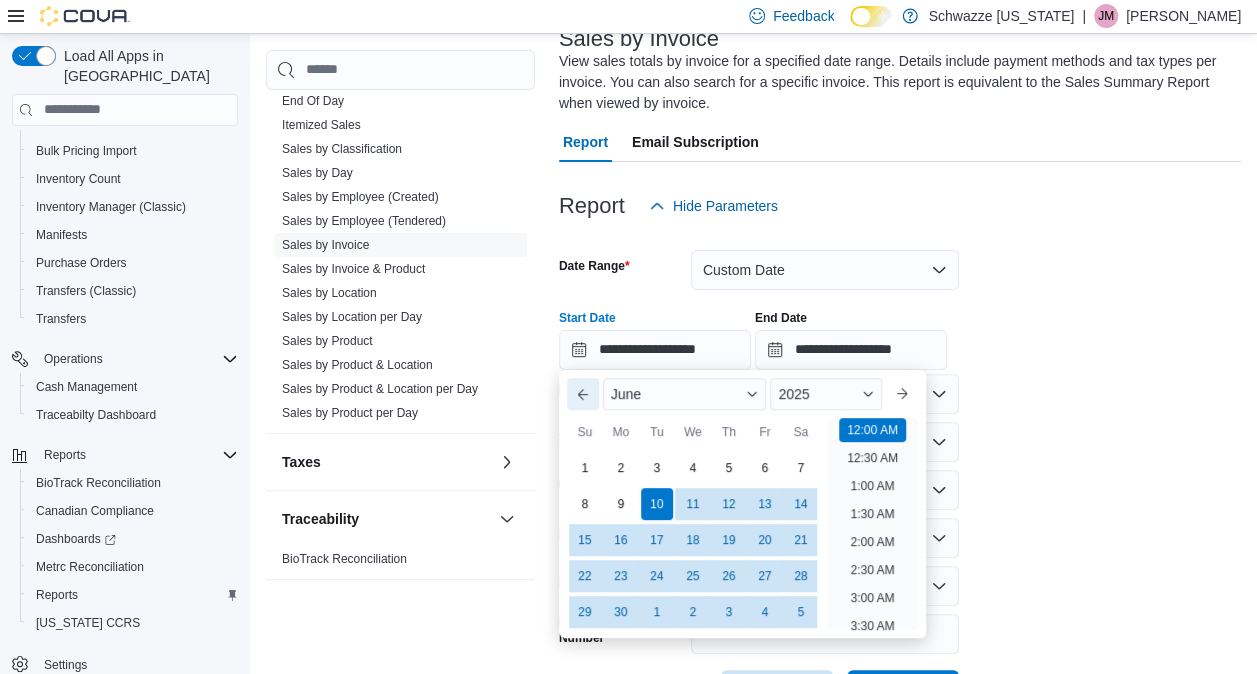 click on "Previous Month" at bounding box center [583, 394] 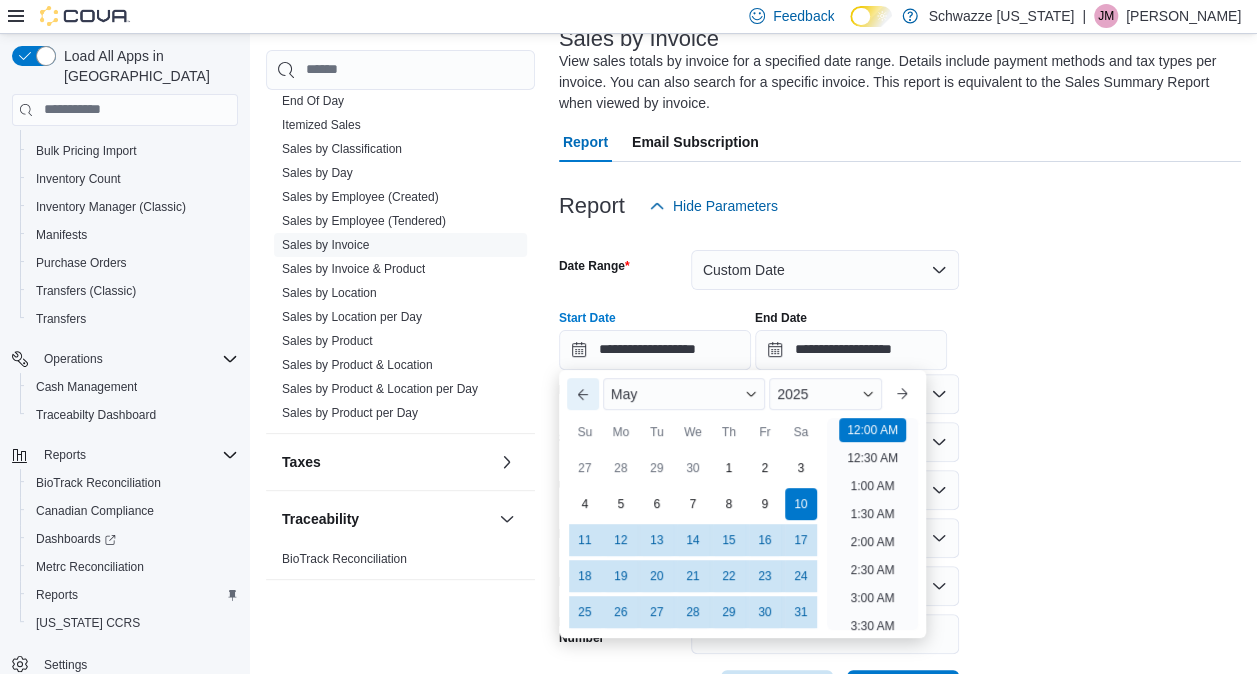 click on "Previous Month" at bounding box center [583, 394] 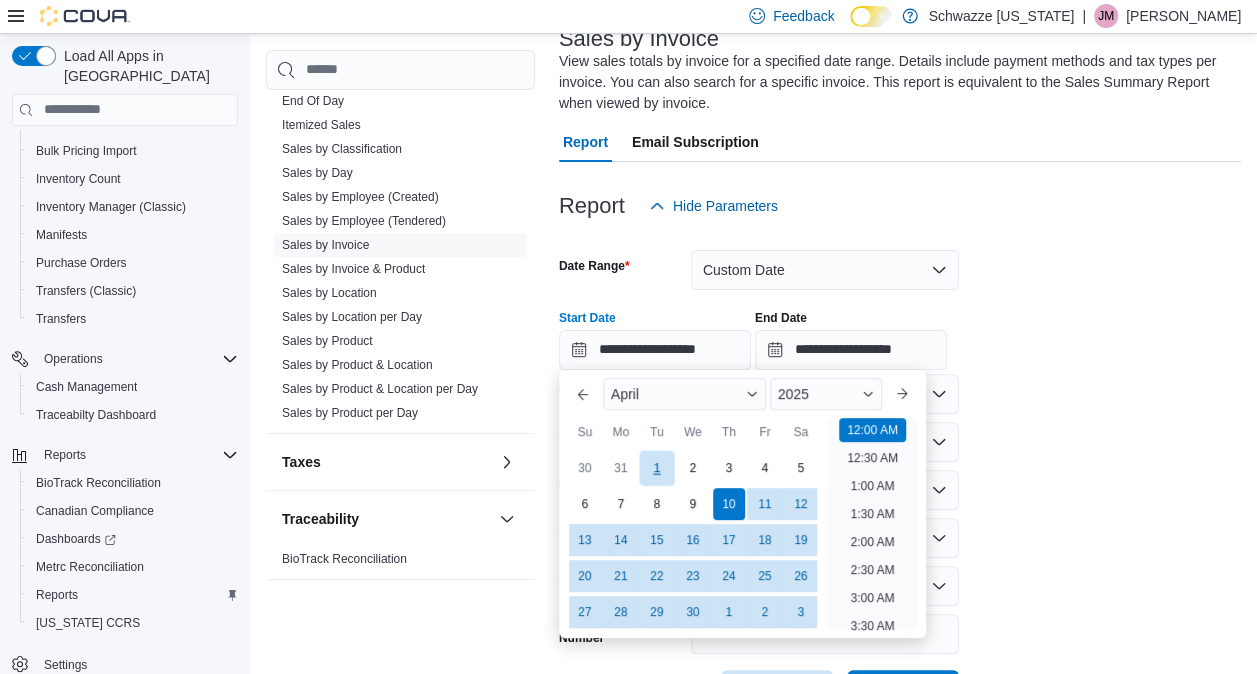 click on "1" at bounding box center (656, 467) 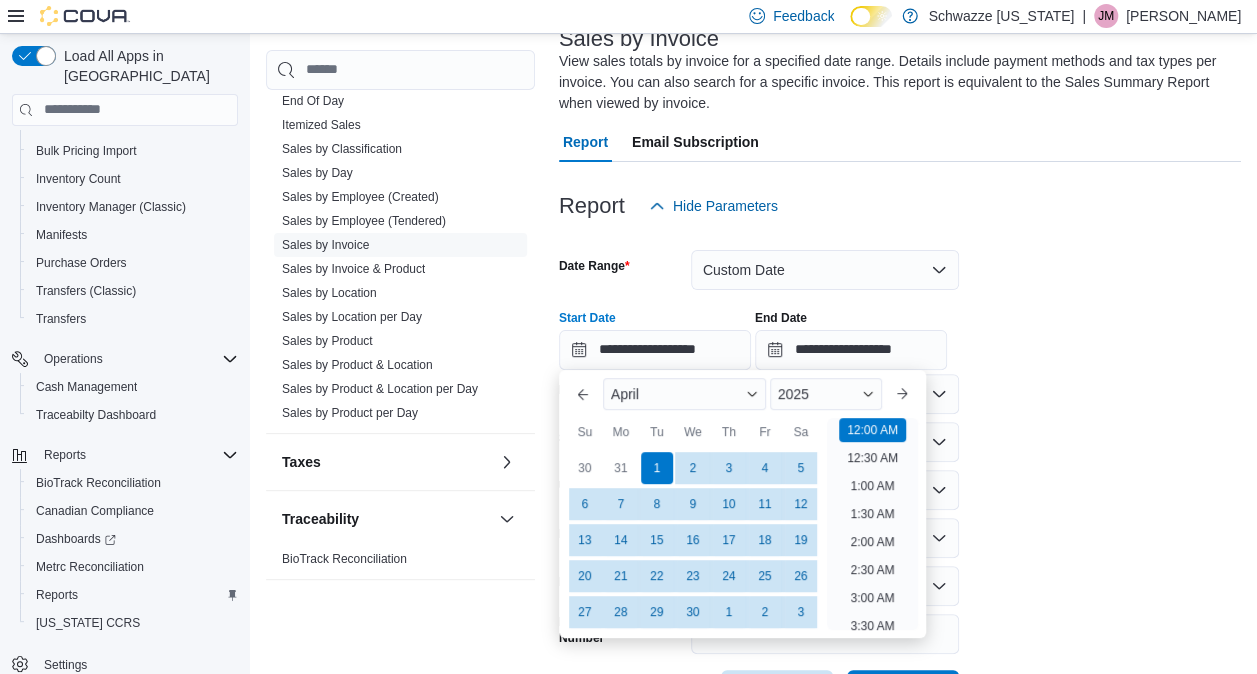 click on "**********" at bounding box center (900, 468) 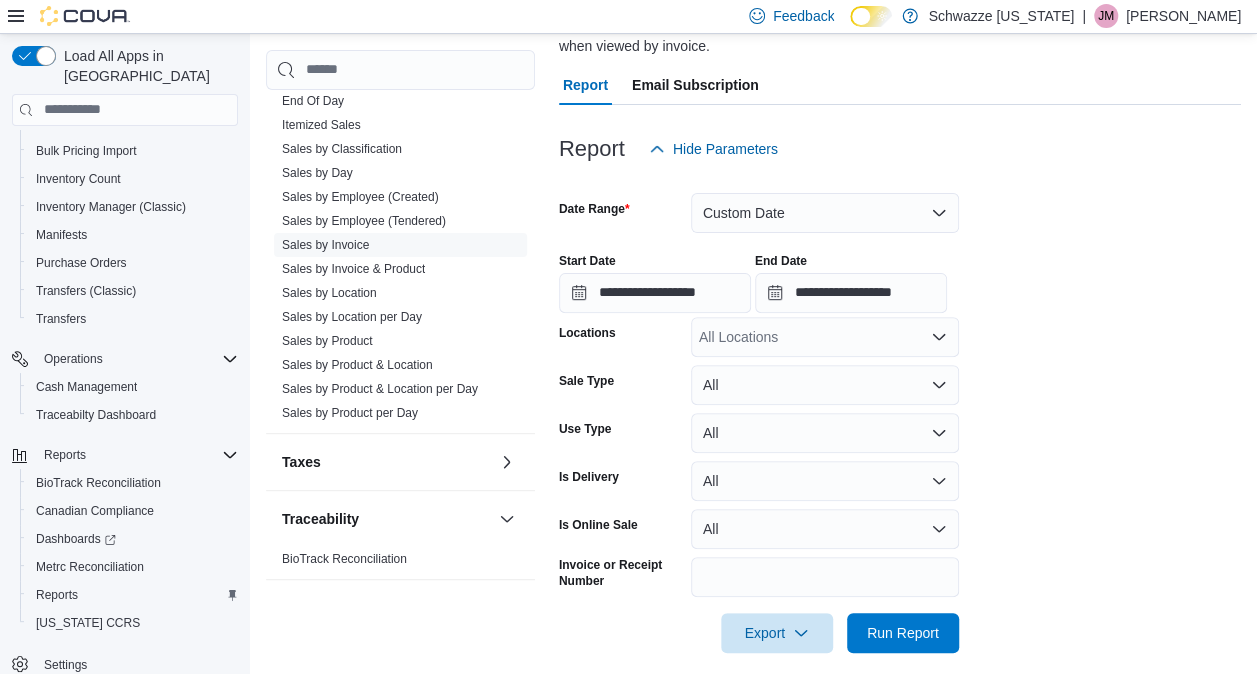 scroll, scrollTop: 212, scrollLeft: 0, axis: vertical 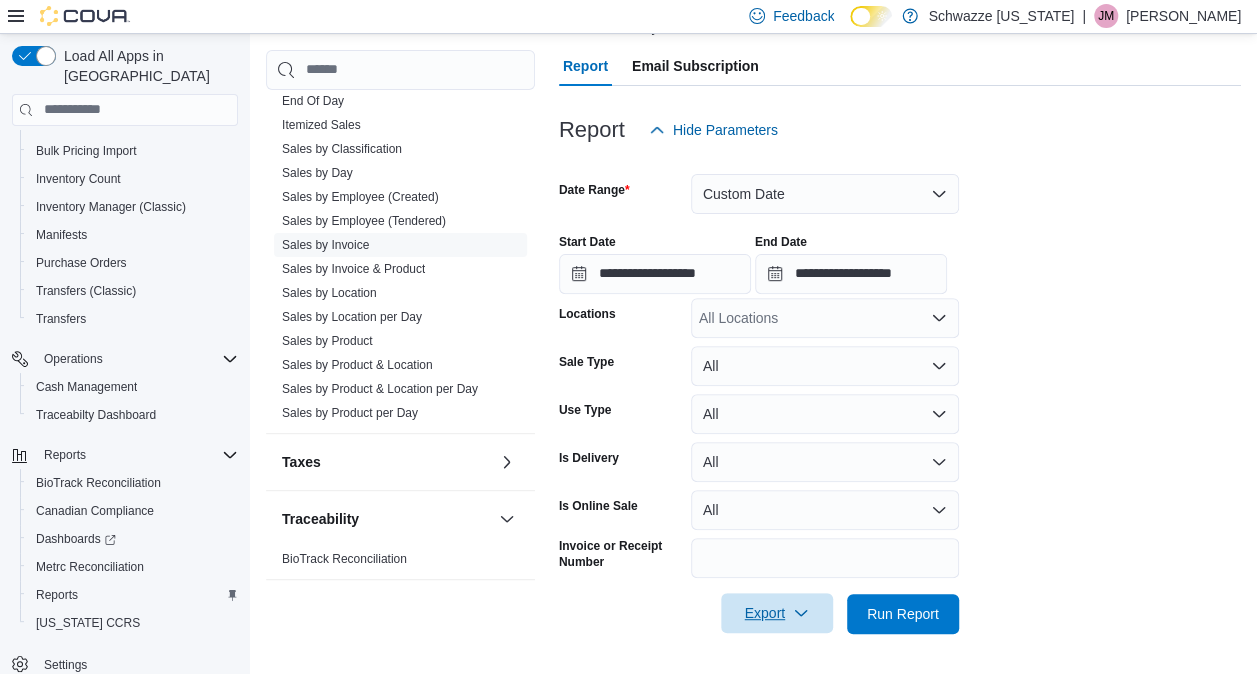 click on "Export" at bounding box center [777, 613] 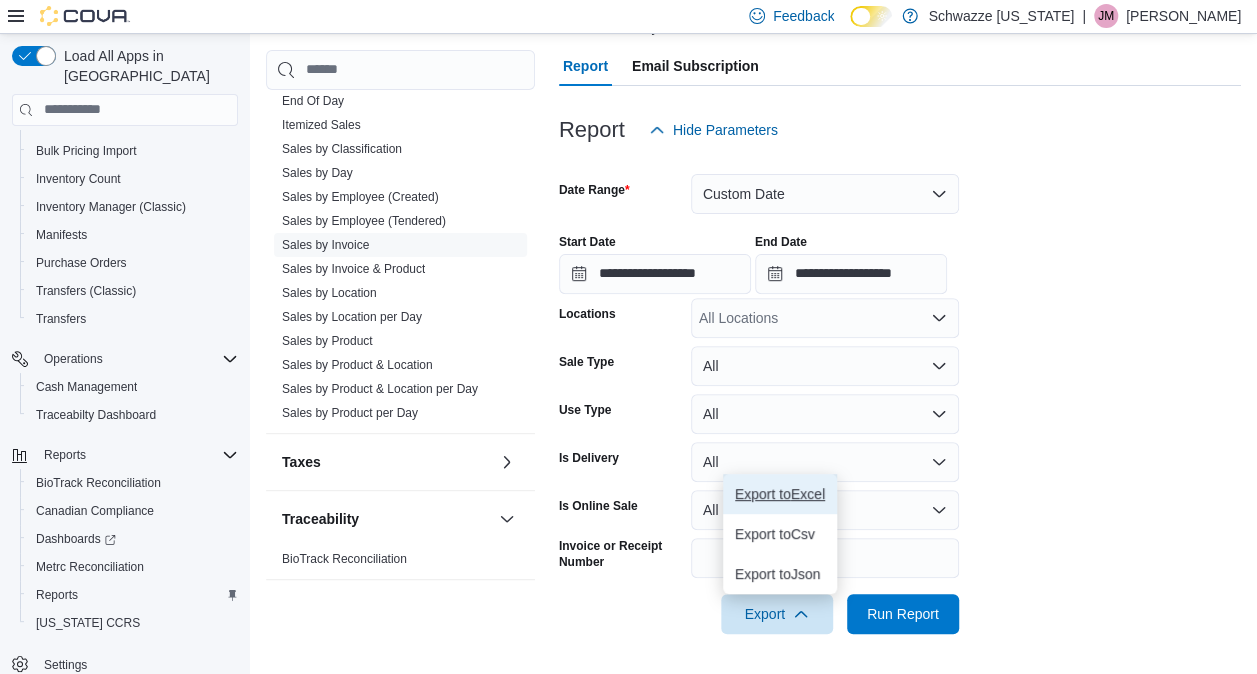 click on "Export to  Excel" at bounding box center [780, 494] 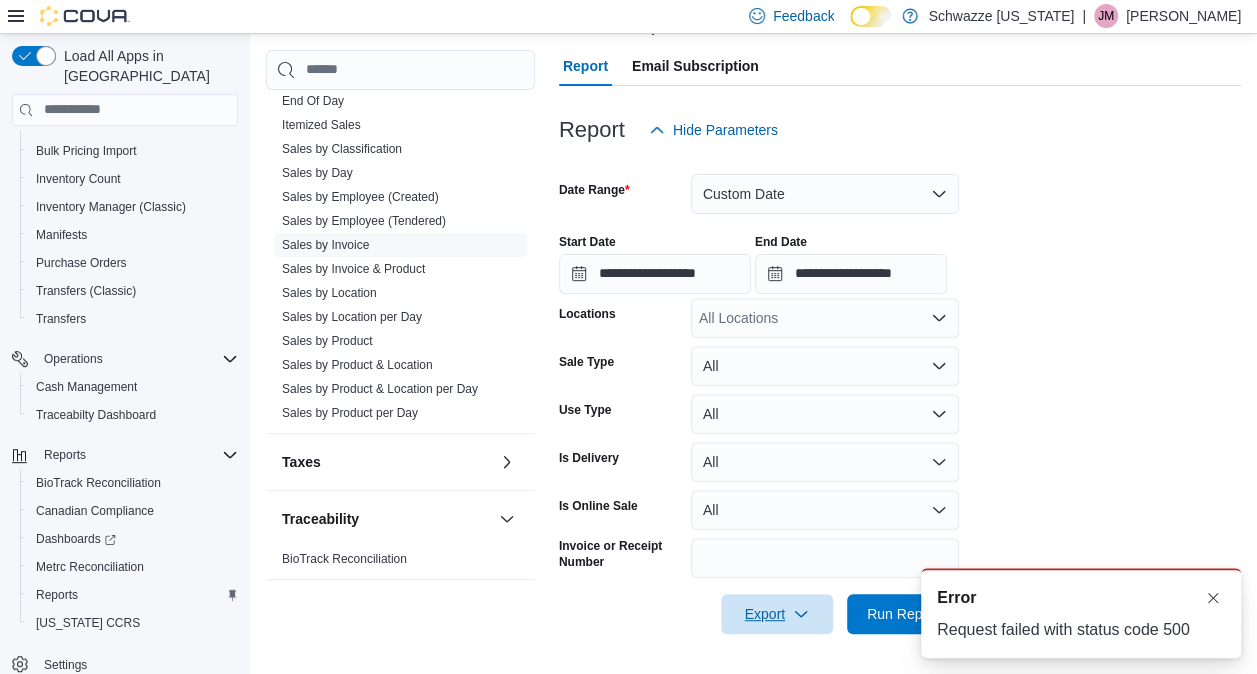 scroll, scrollTop: 0, scrollLeft: 0, axis: both 